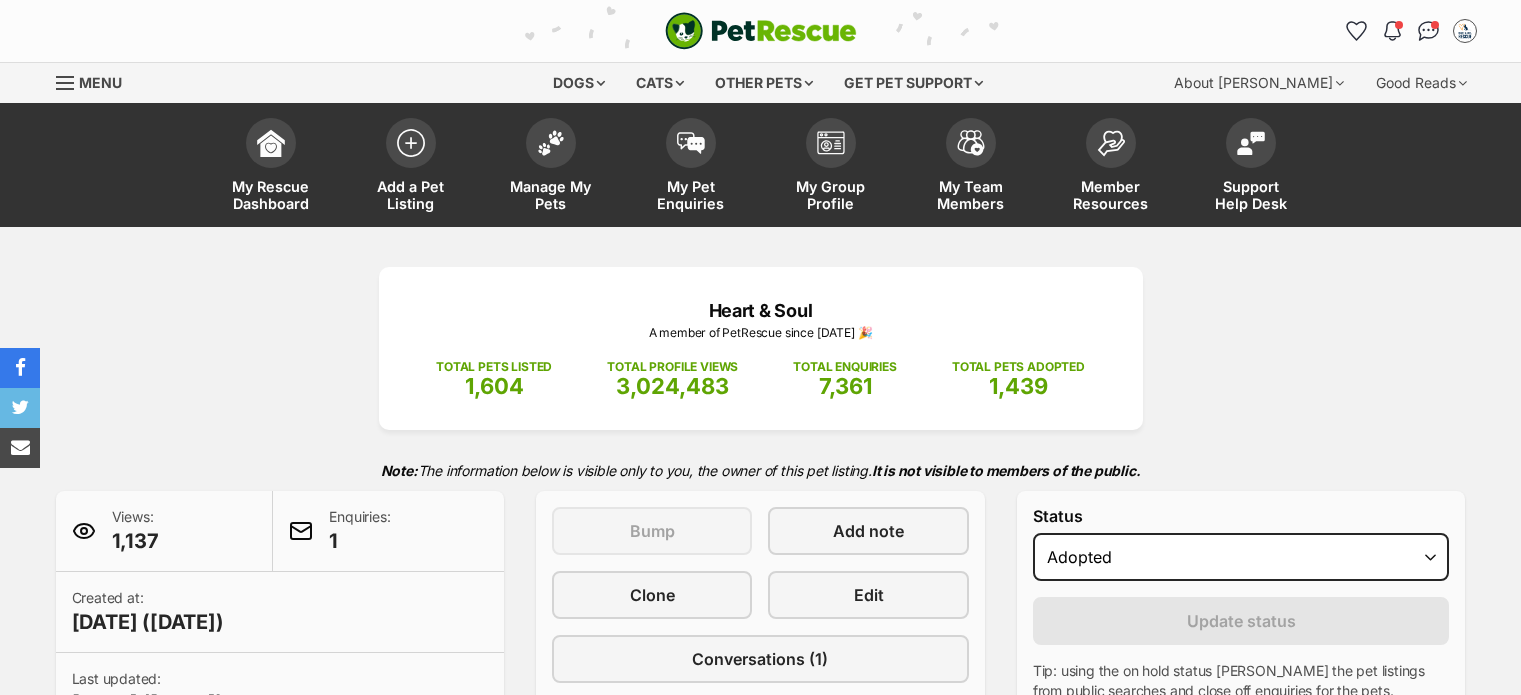 scroll, scrollTop: 0, scrollLeft: 0, axis: both 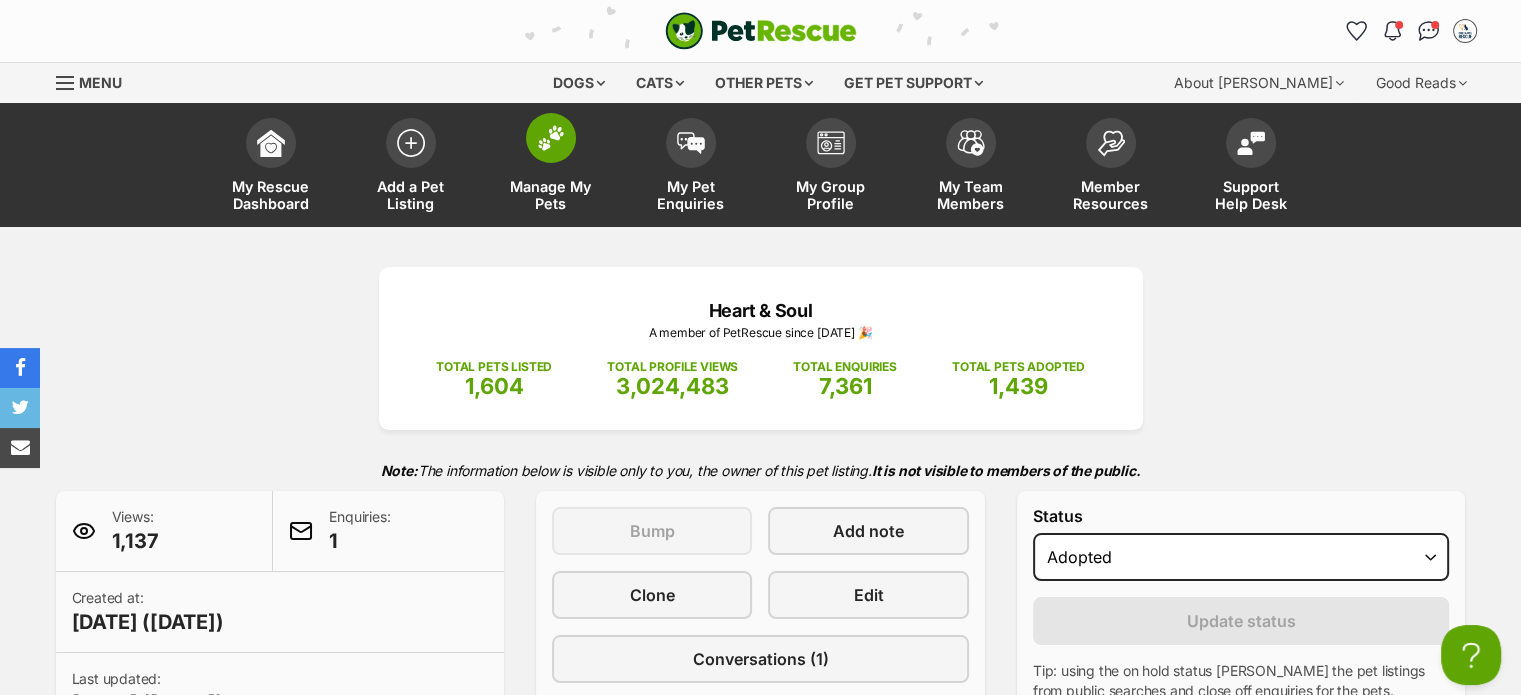 click on "Manage My Pets" at bounding box center [551, 167] 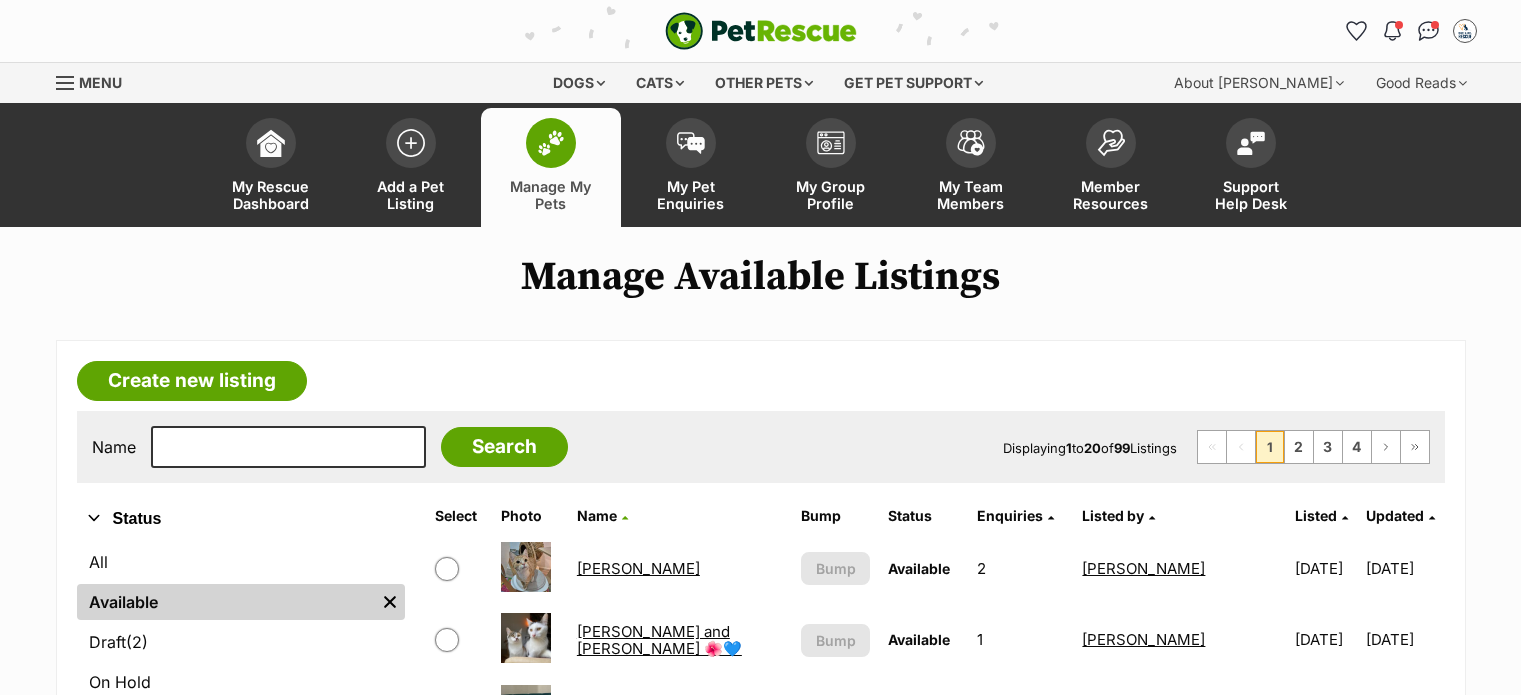 scroll, scrollTop: 500, scrollLeft: 0, axis: vertical 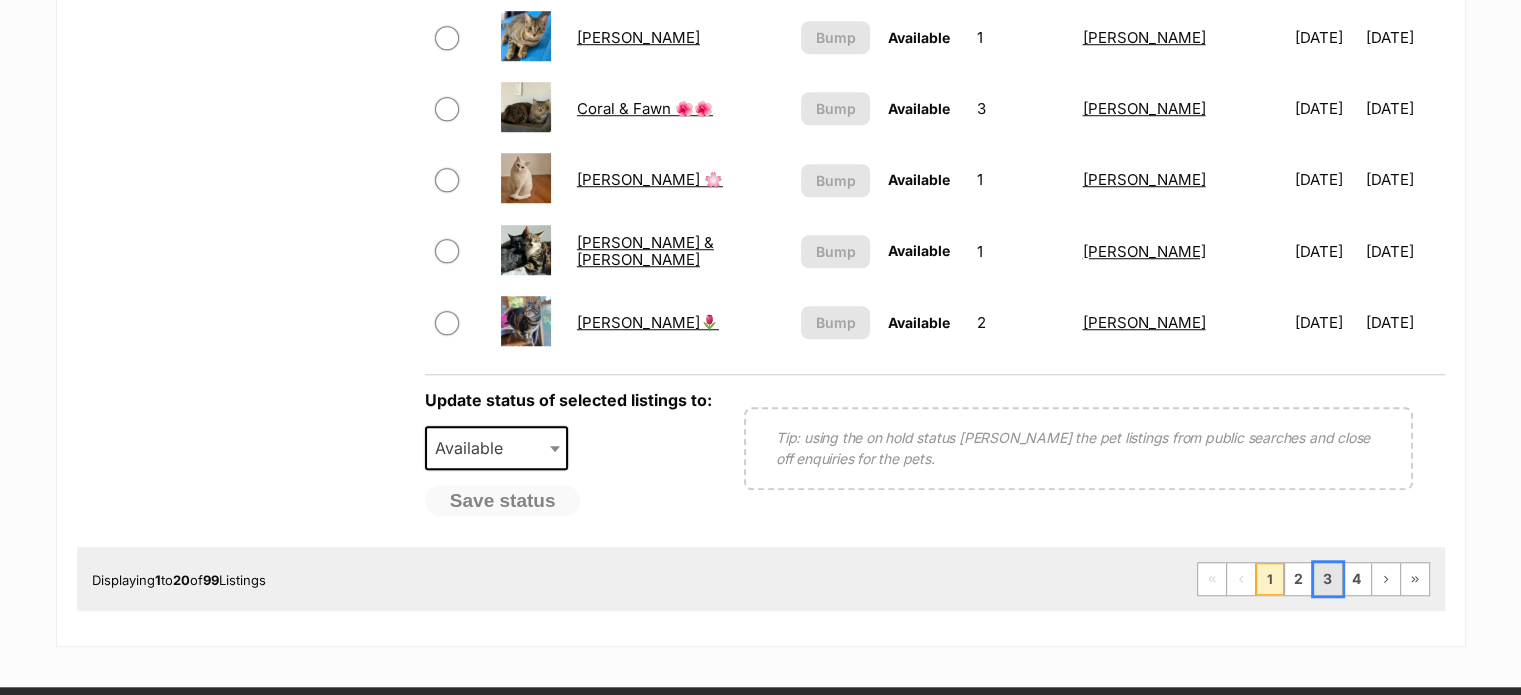 click on "3" at bounding box center (1328, 579) 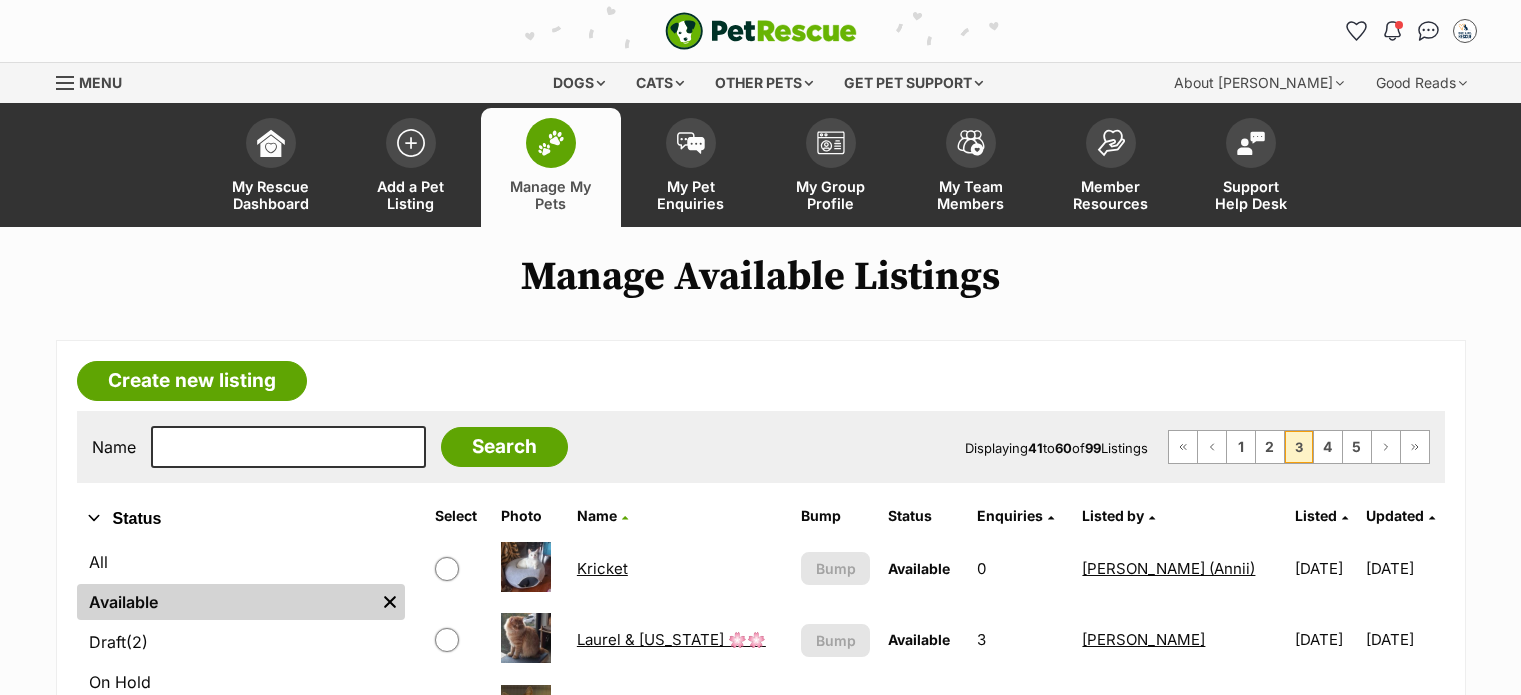 scroll, scrollTop: 0, scrollLeft: 0, axis: both 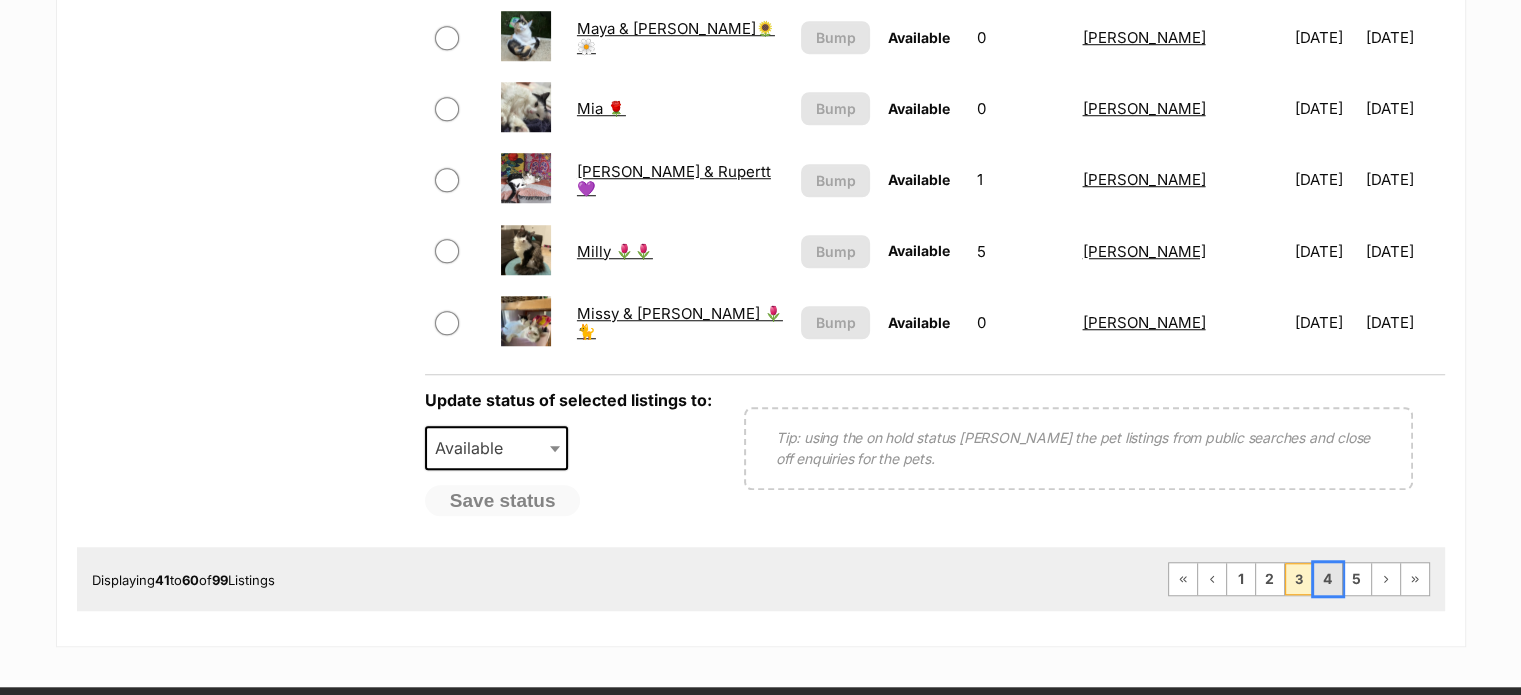 click on "4" at bounding box center [1328, 579] 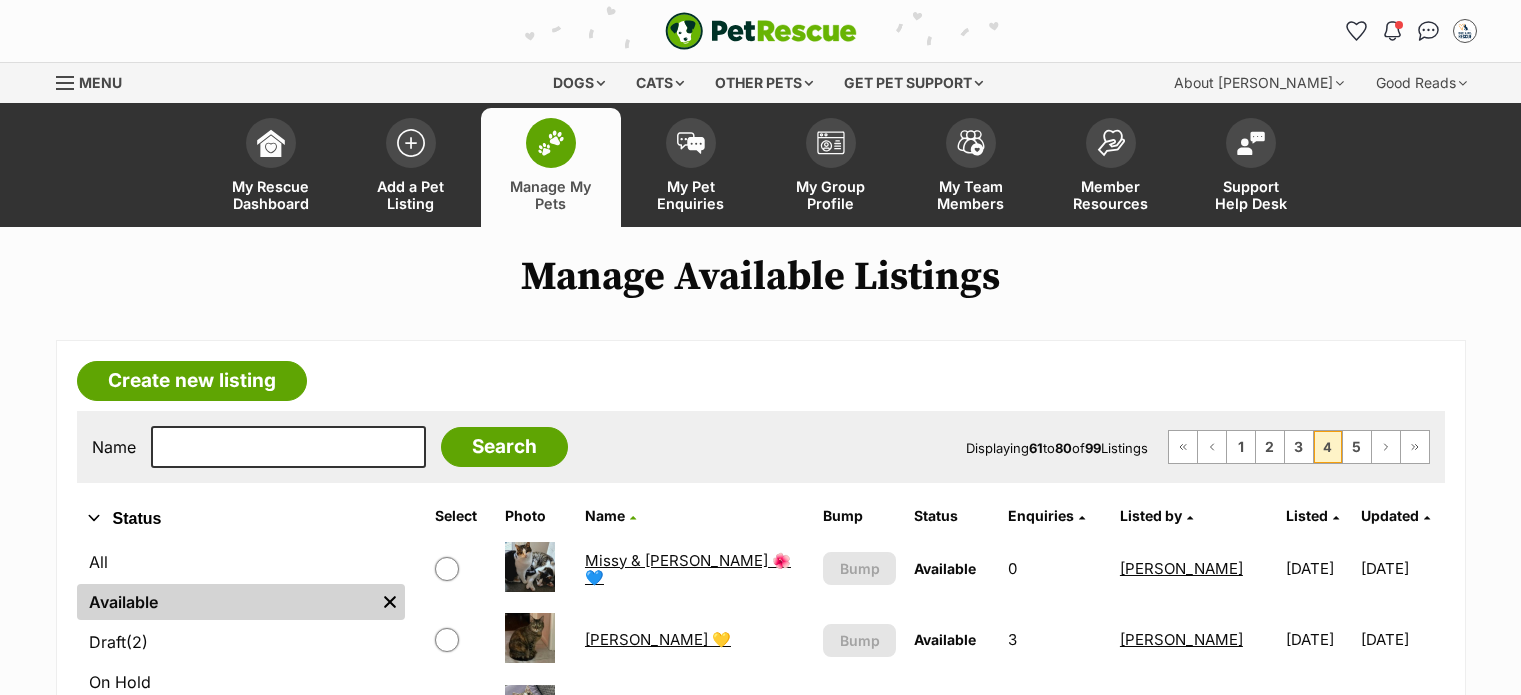 scroll, scrollTop: 0, scrollLeft: 0, axis: both 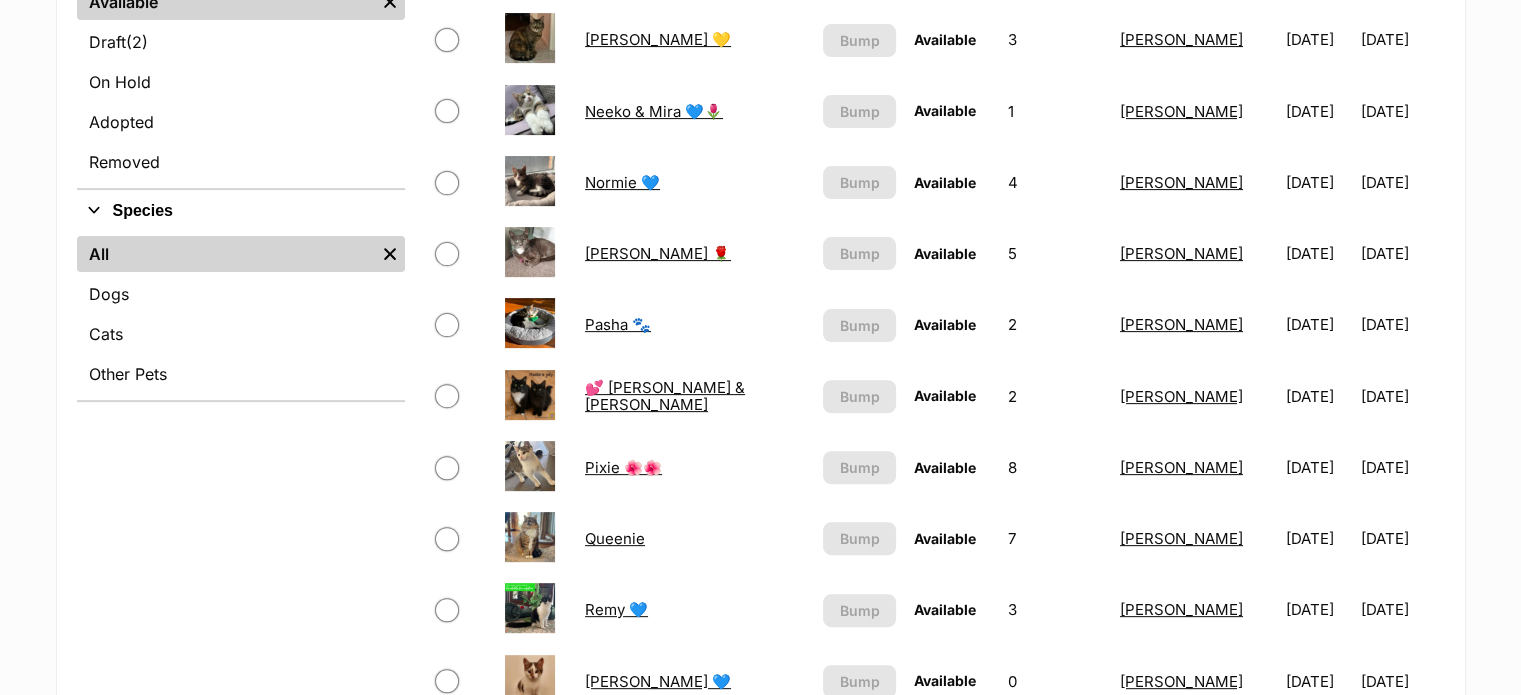 click on "💕 [PERSON_NAME] & [PERSON_NAME]" at bounding box center (665, 396) 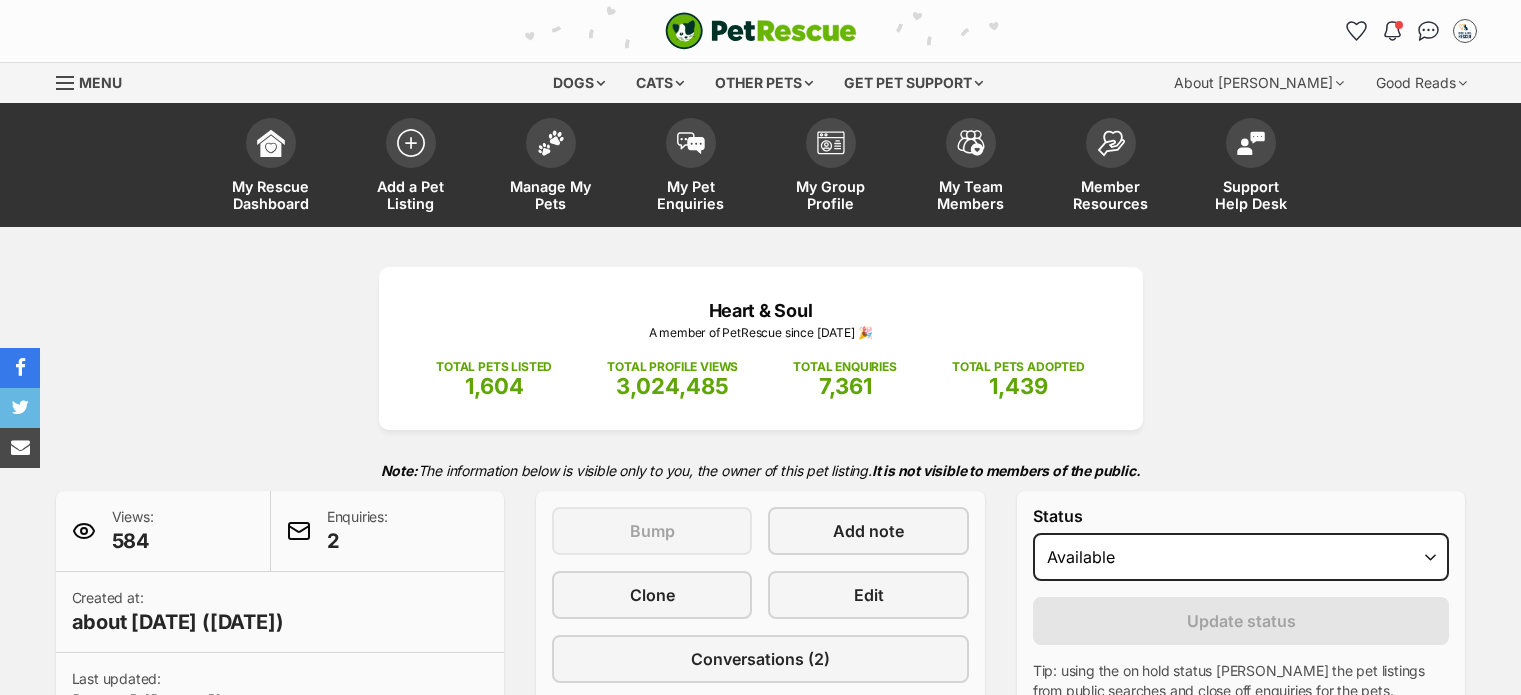 scroll, scrollTop: 0, scrollLeft: 0, axis: both 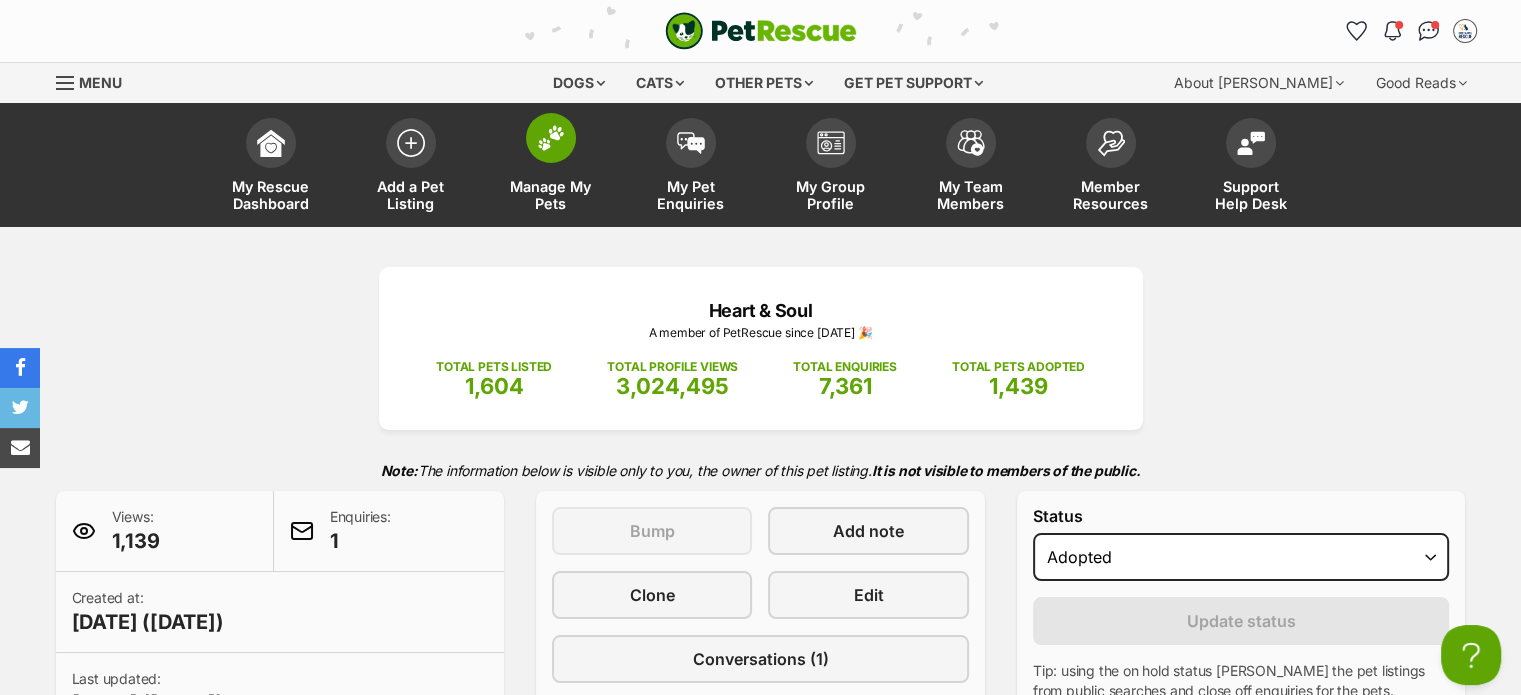 click at bounding box center [551, 138] 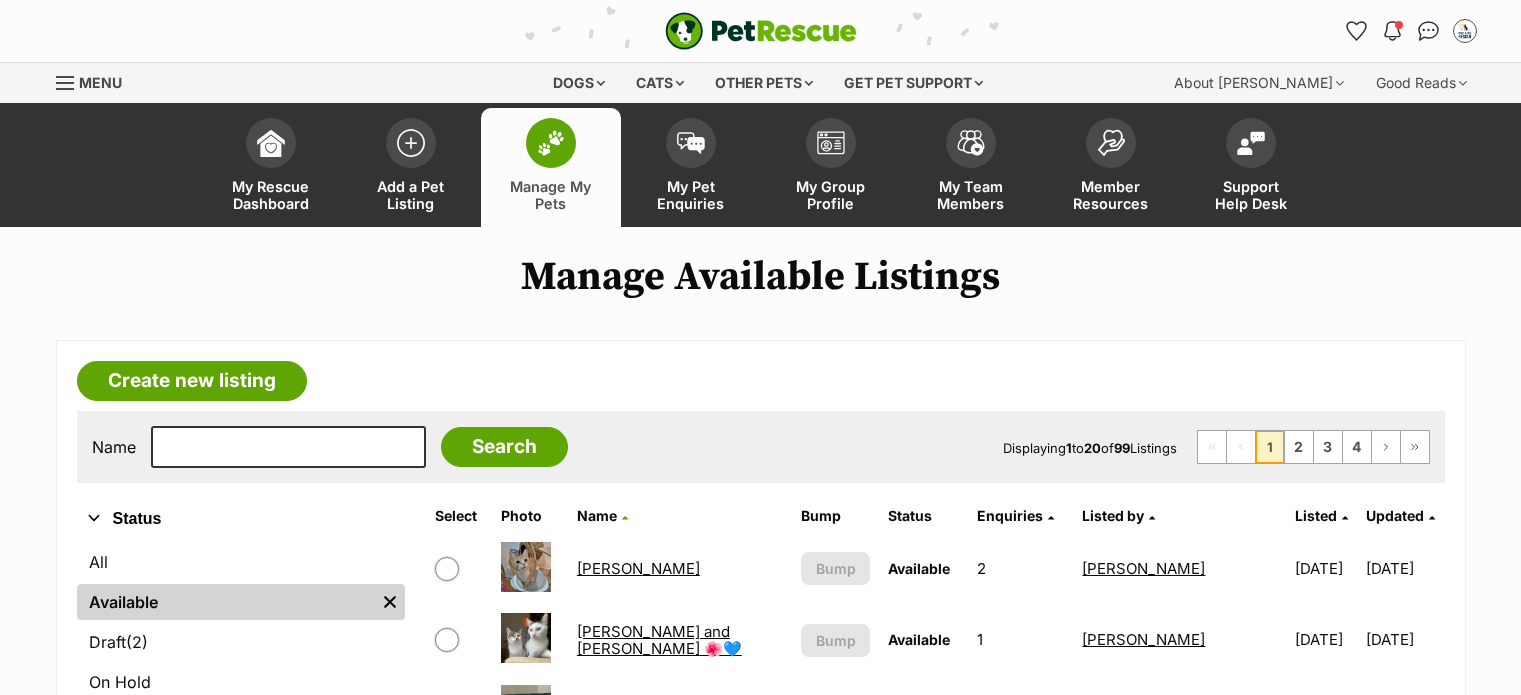 scroll, scrollTop: 0, scrollLeft: 0, axis: both 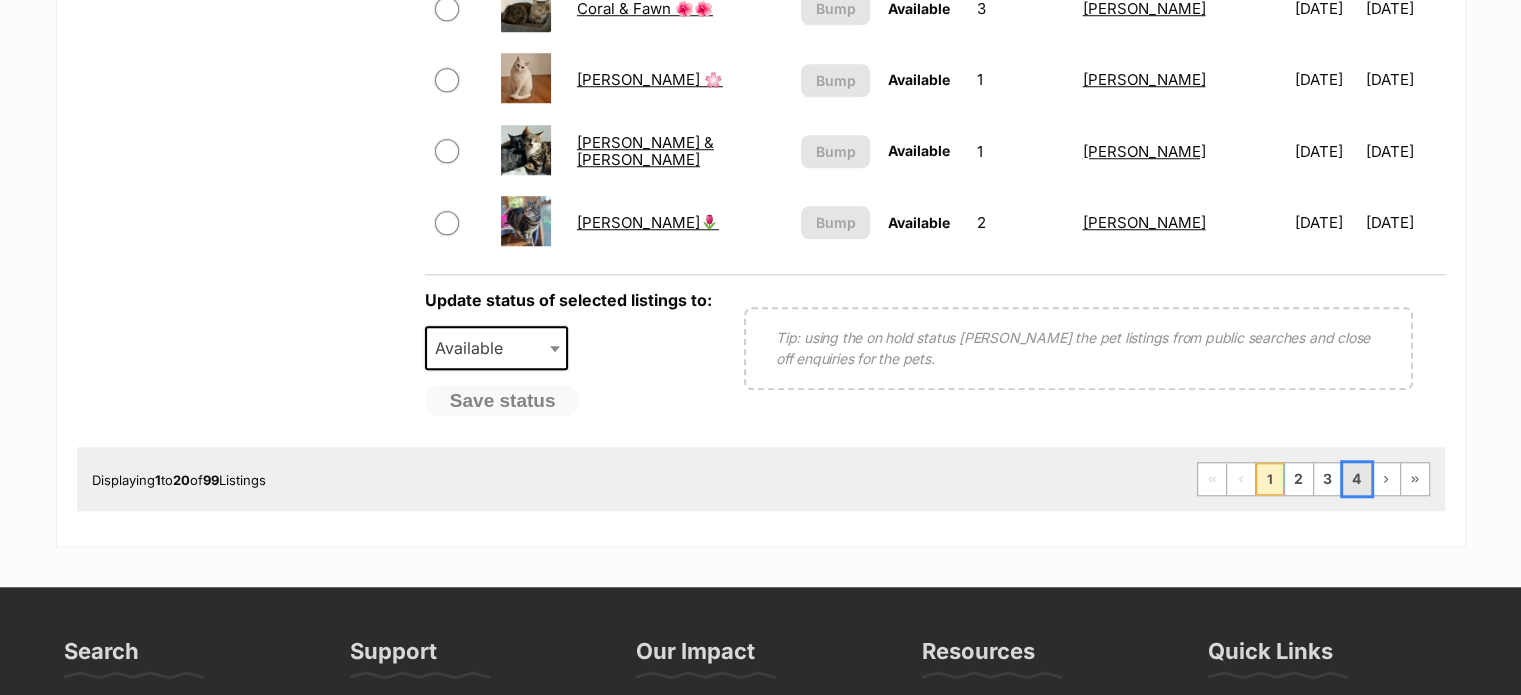 click on "4" at bounding box center (1357, 479) 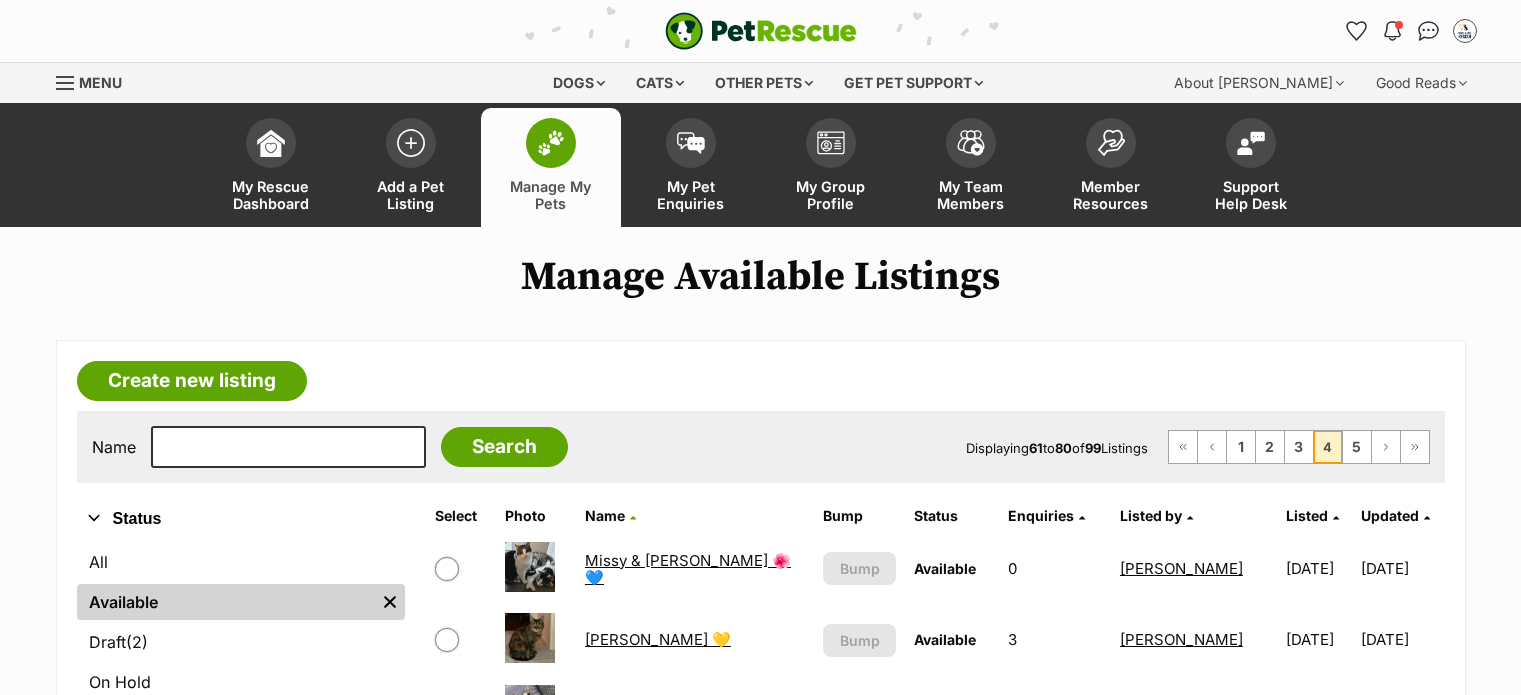 scroll, scrollTop: 0, scrollLeft: 0, axis: both 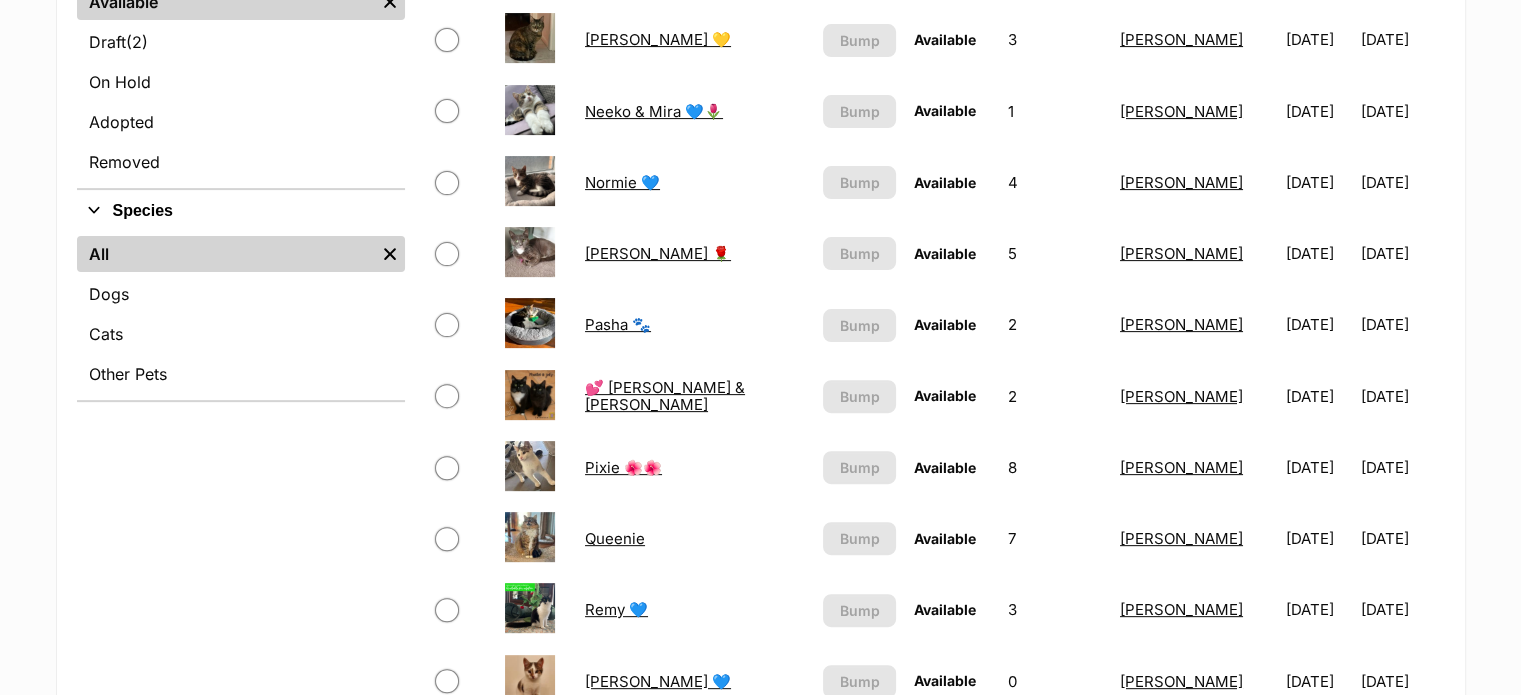 click on "💕 [PERSON_NAME] & [PERSON_NAME]" at bounding box center [665, 396] 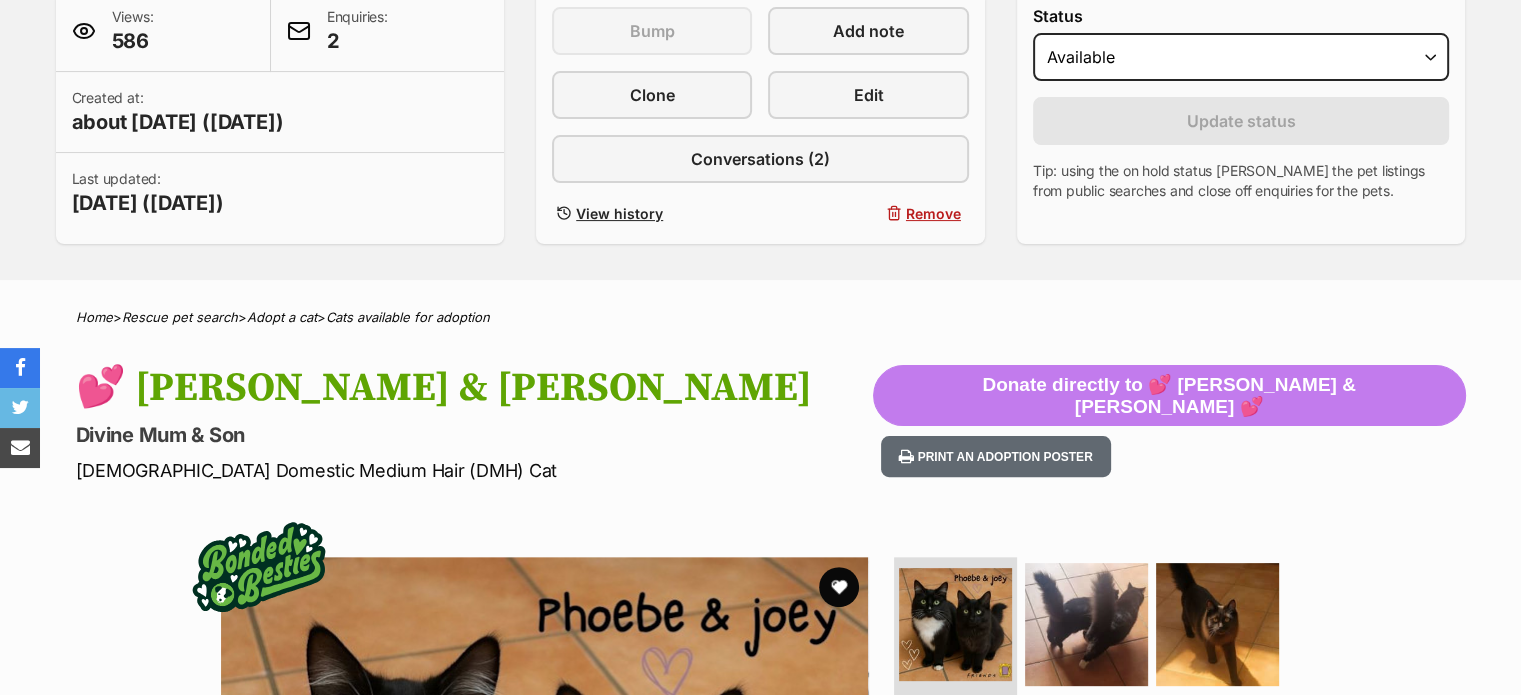 scroll, scrollTop: 500, scrollLeft: 0, axis: vertical 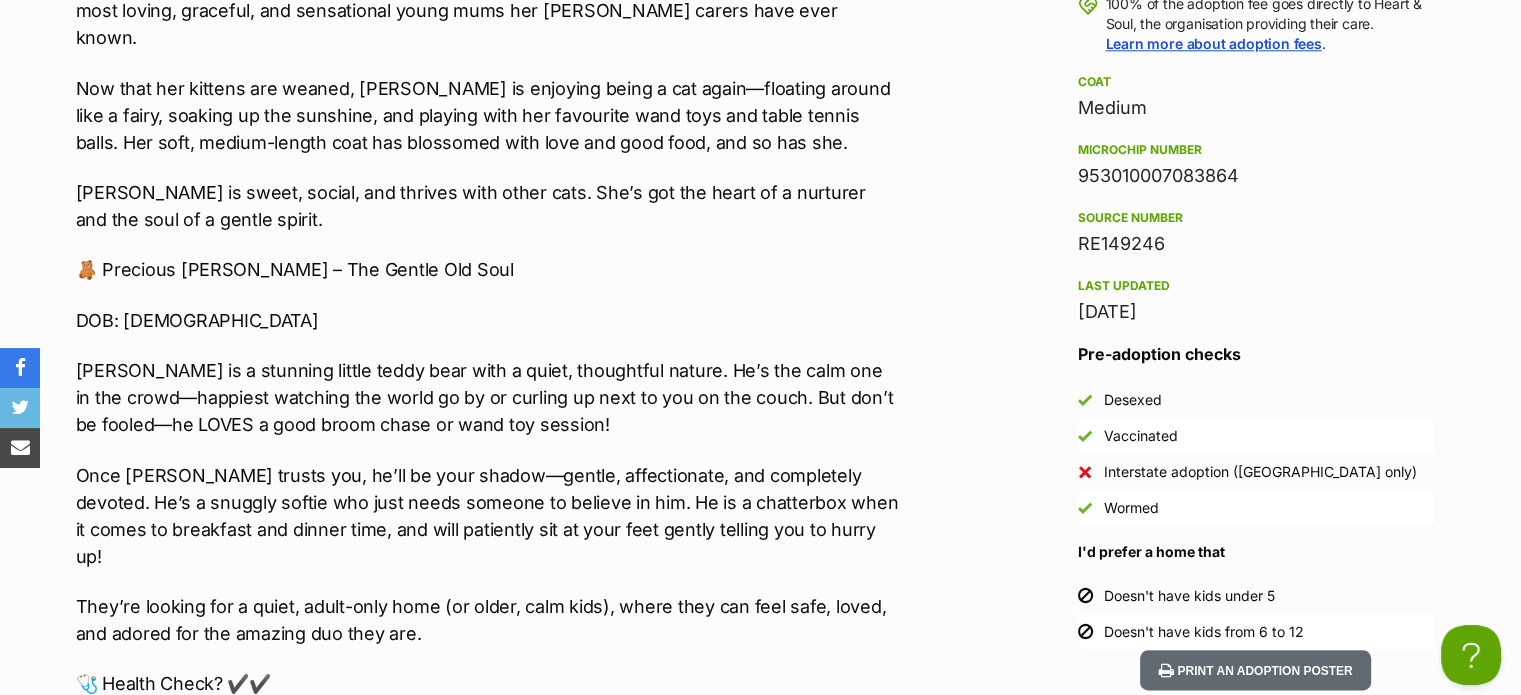drag, startPoint x: 1163, startPoint y: 211, endPoint x: 1080, endPoint y: 211, distance: 83 